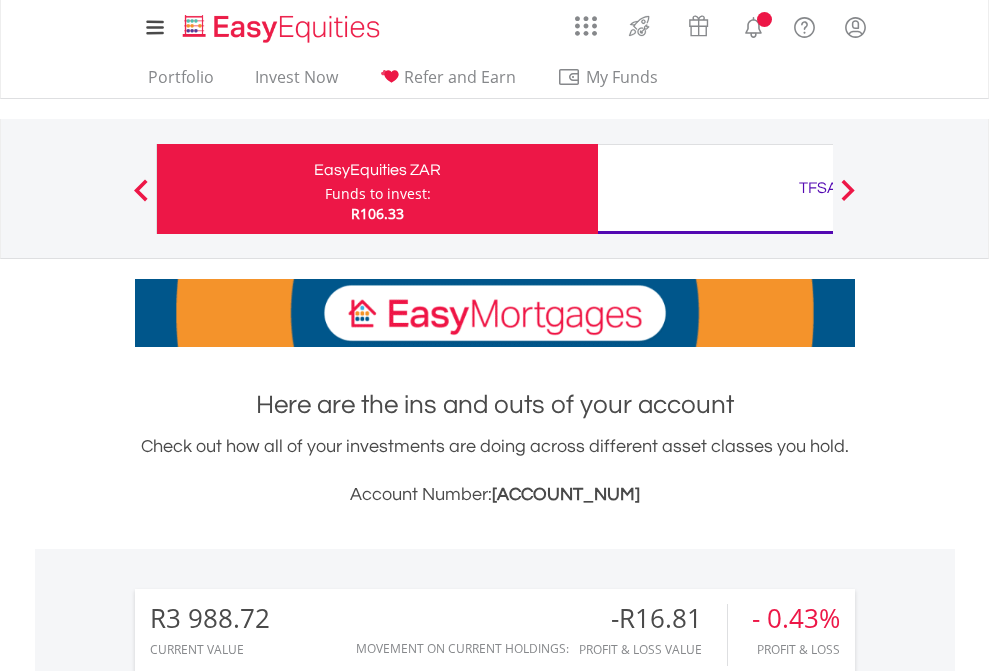 scroll, scrollTop: 0, scrollLeft: 0, axis: both 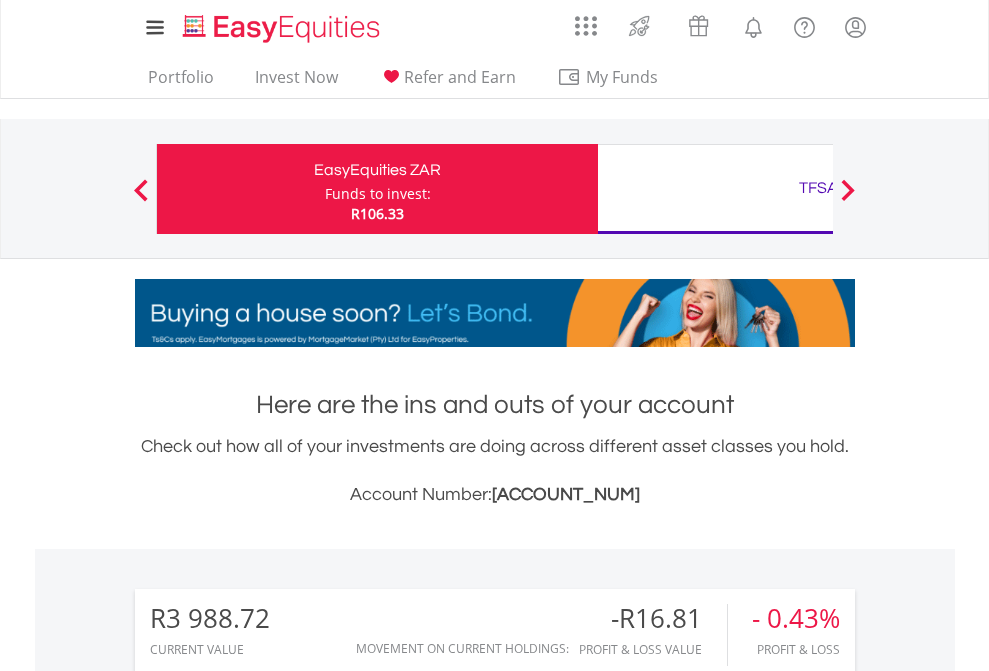 click on "Funds to invest:" at bounding box center (378, 194) 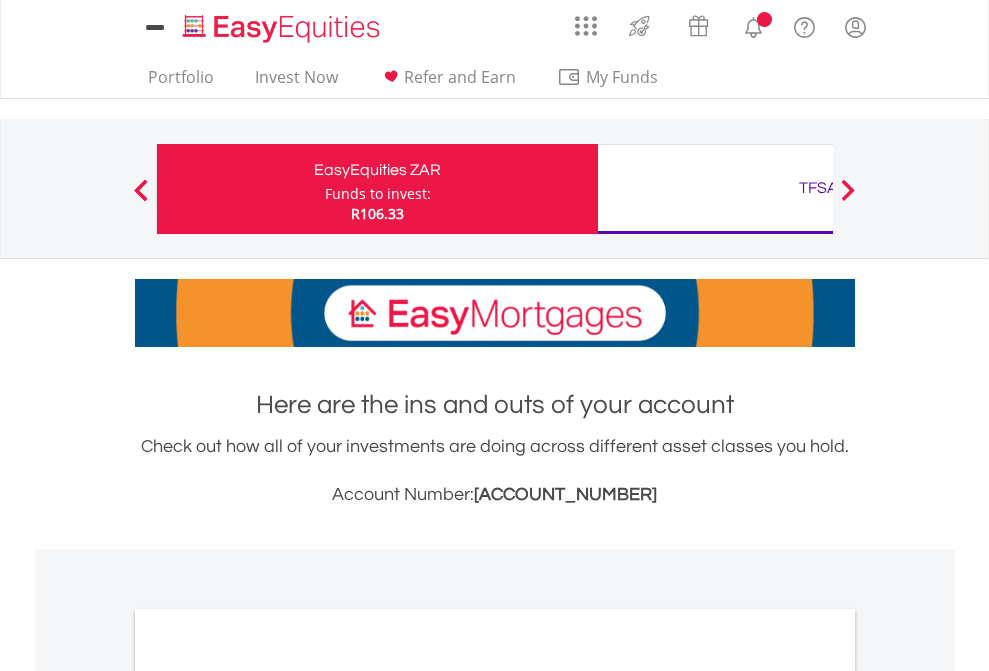 scroll, scrollTop: 0, scrollLeft: 0, axis: both 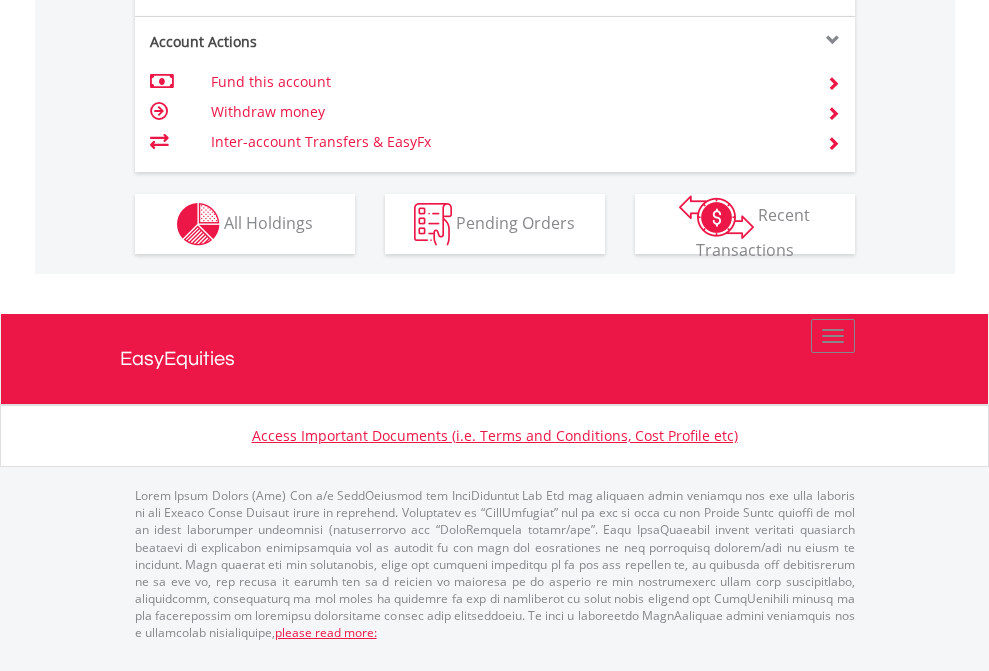 click on "Investment types" at bounding box center [706, -337] 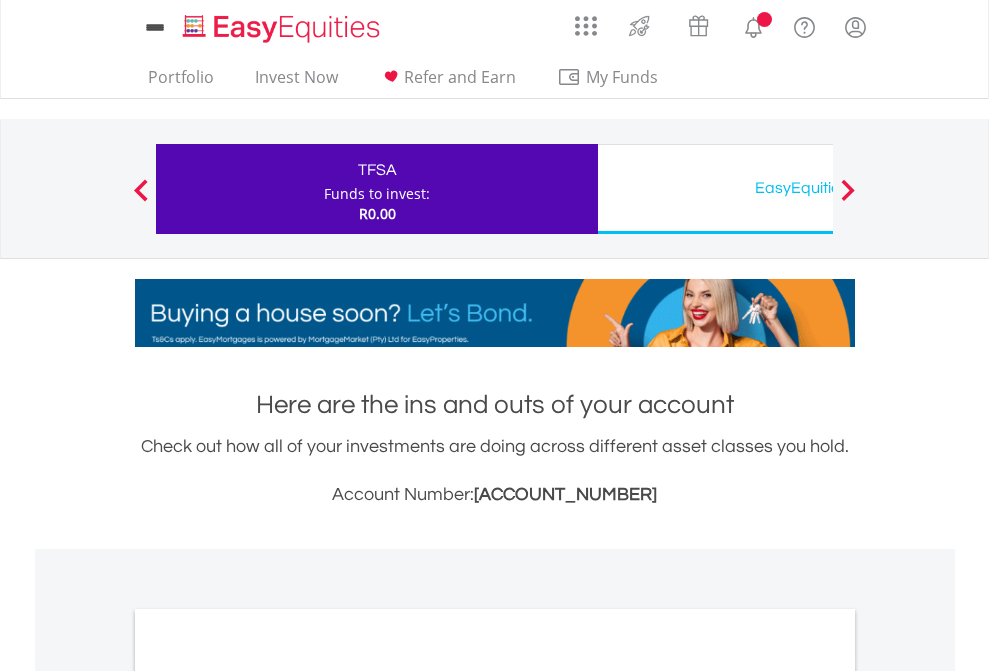 scroll, scrollTop: 0, scrollLeft: 0, axis: both 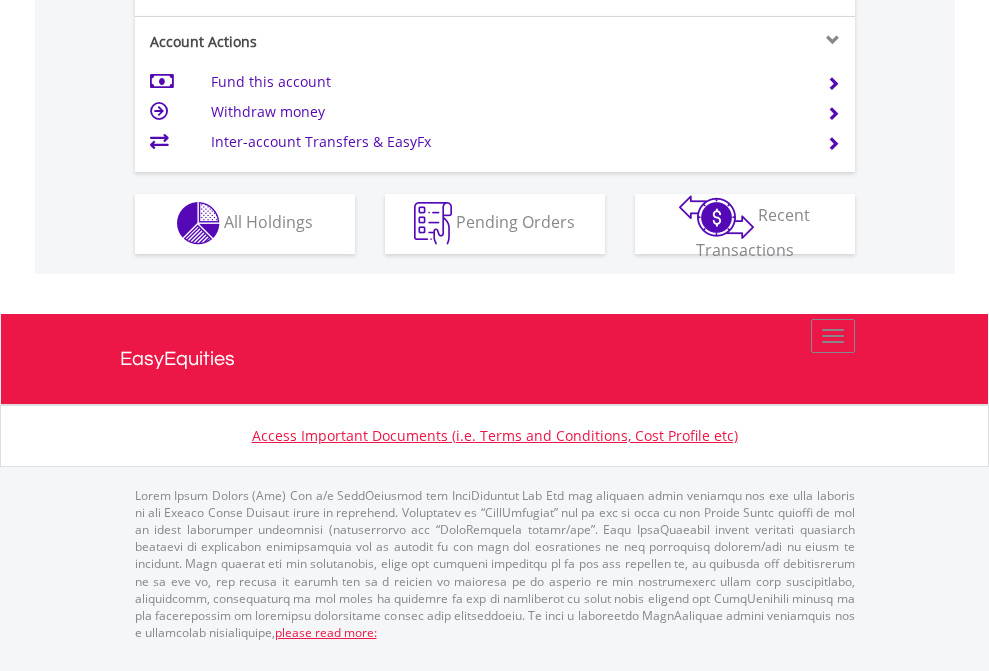 click on "Investment types" at bounding box center (706, -353) 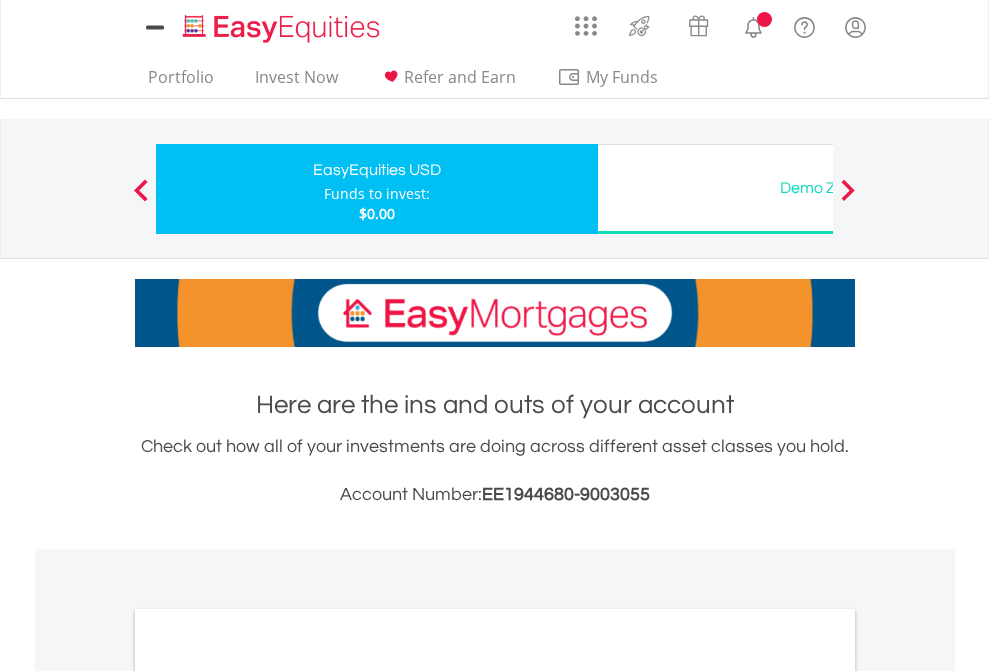 scroll, scrollTop: 0, scrollLeft: 0, axis: both 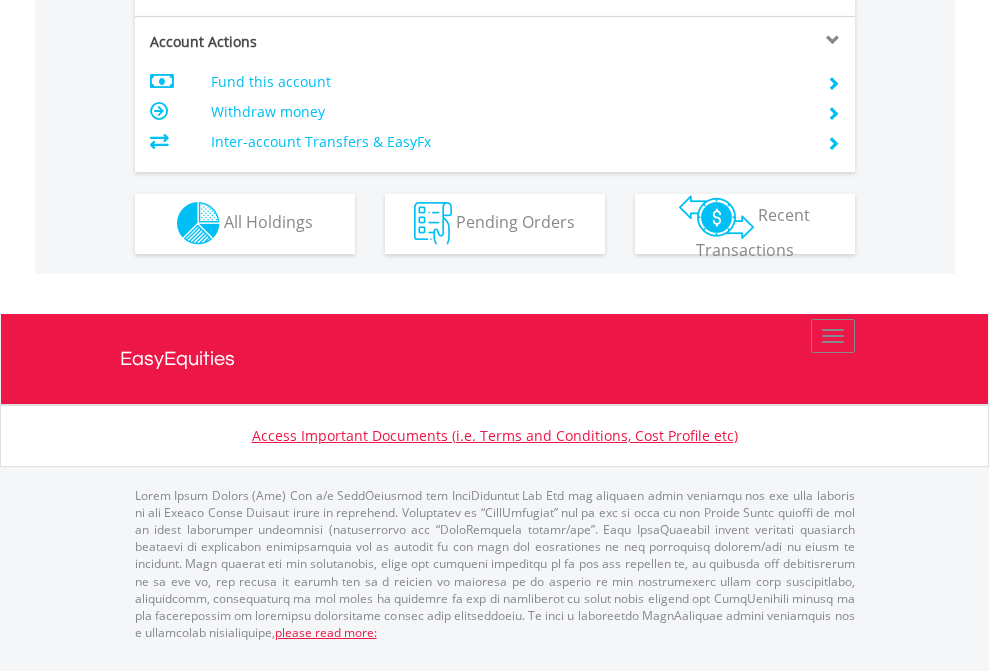 click on "Investment types" at bounding box center [706, -353] 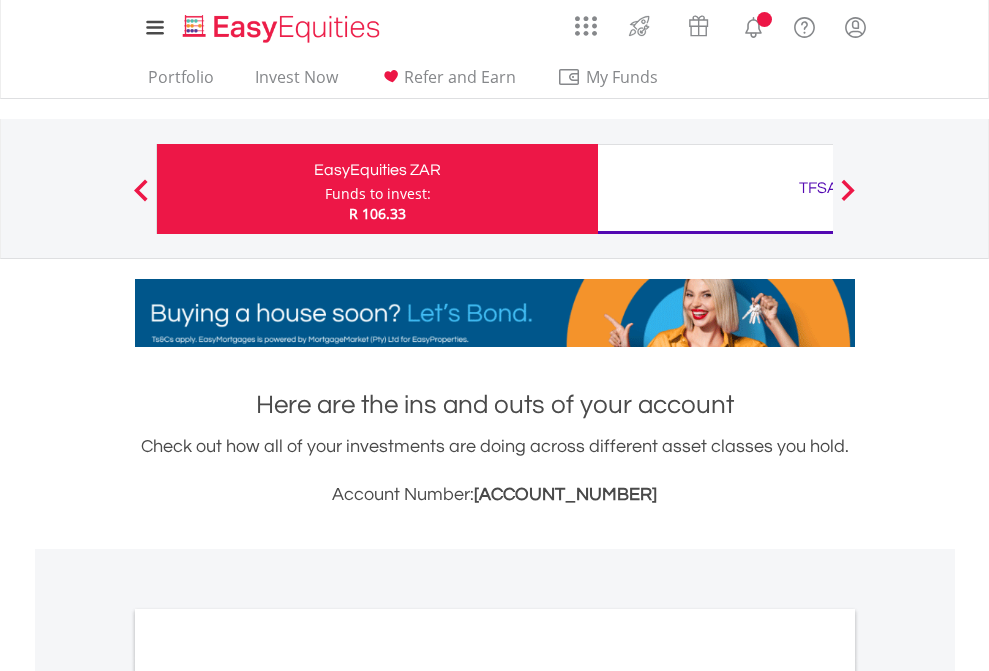 scroll, scrollTop: 0, scrollLeft: 0, axis: both 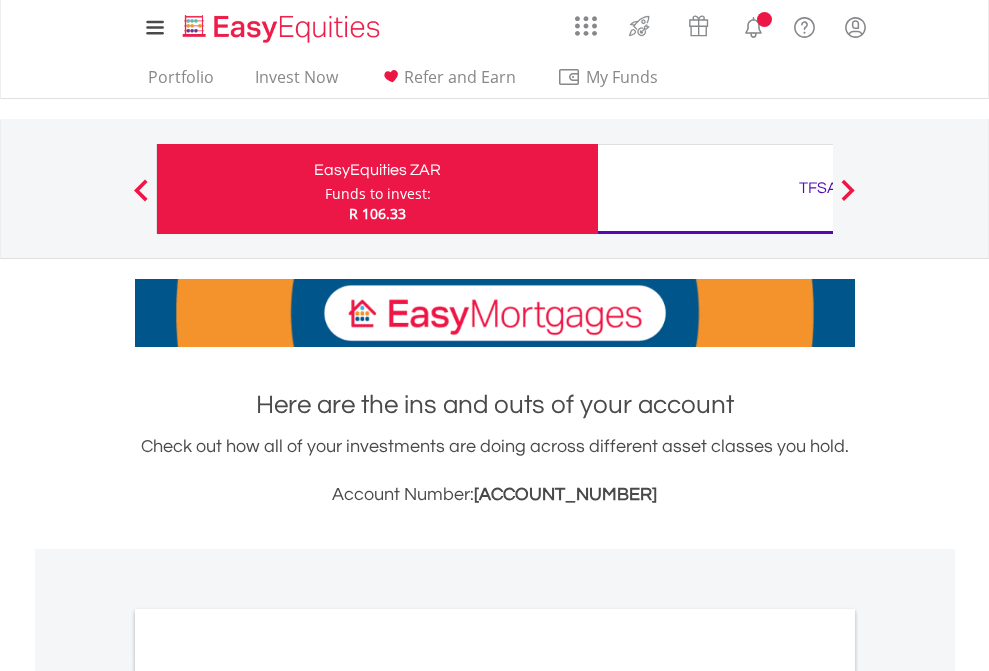 click on "All Holdings" at bounding box center [268, 1096] 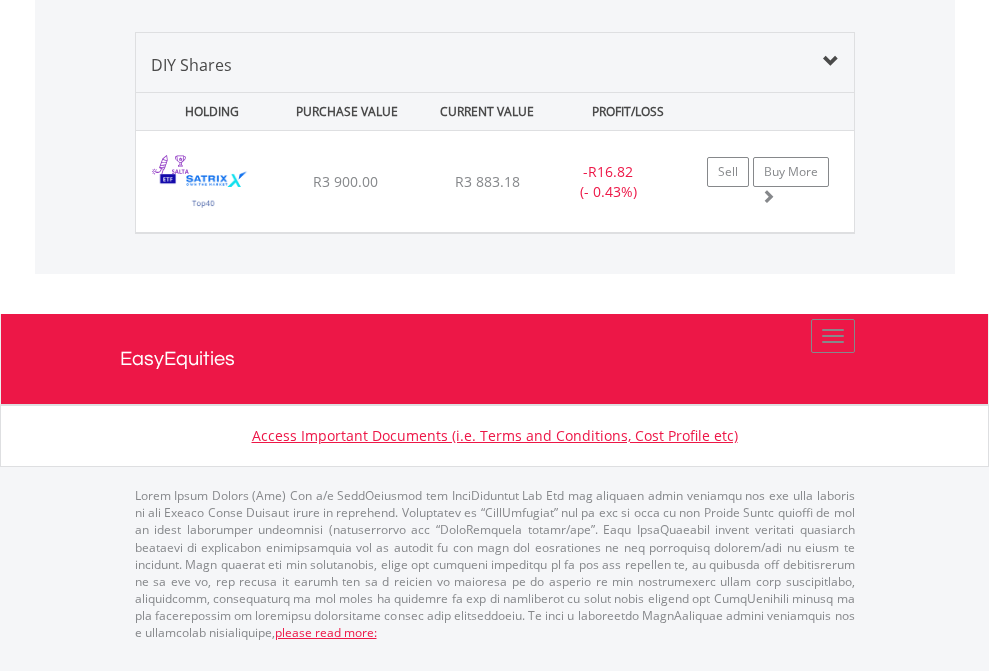 click on "TFSA" at bounding box center (818, -968) 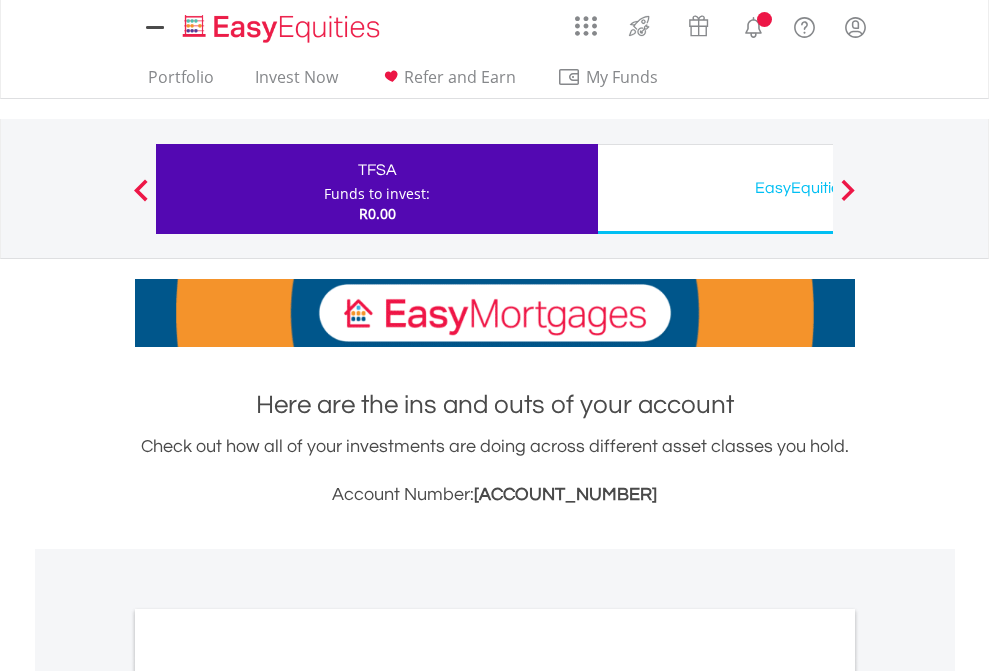 scroll, scrollTop: 1202, scrollLeft: 0, axis: vertical 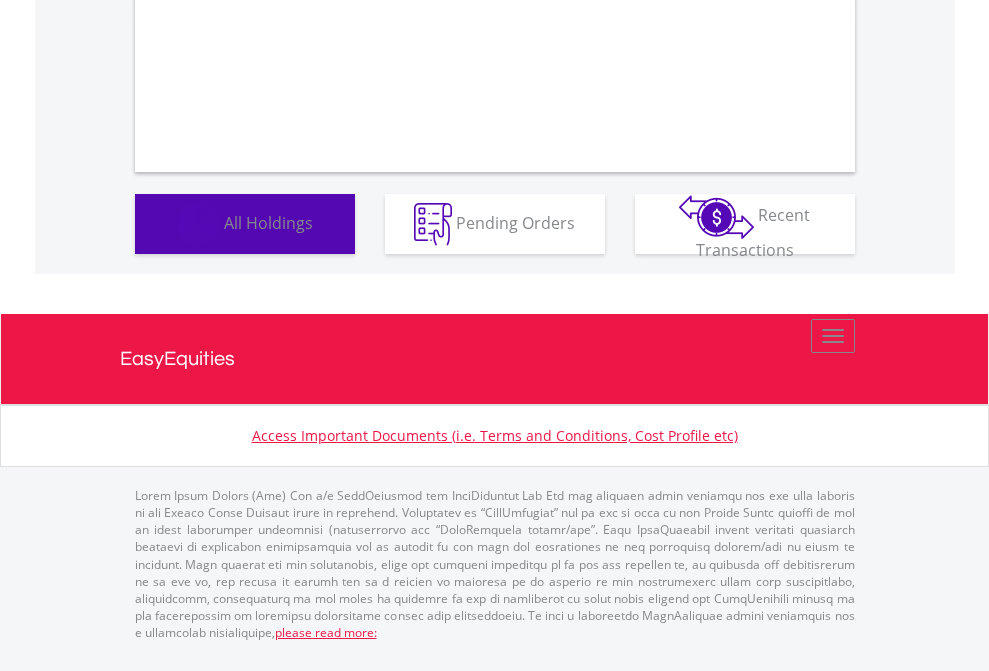 click on "All Holdings" at bounding box center (268, 222) 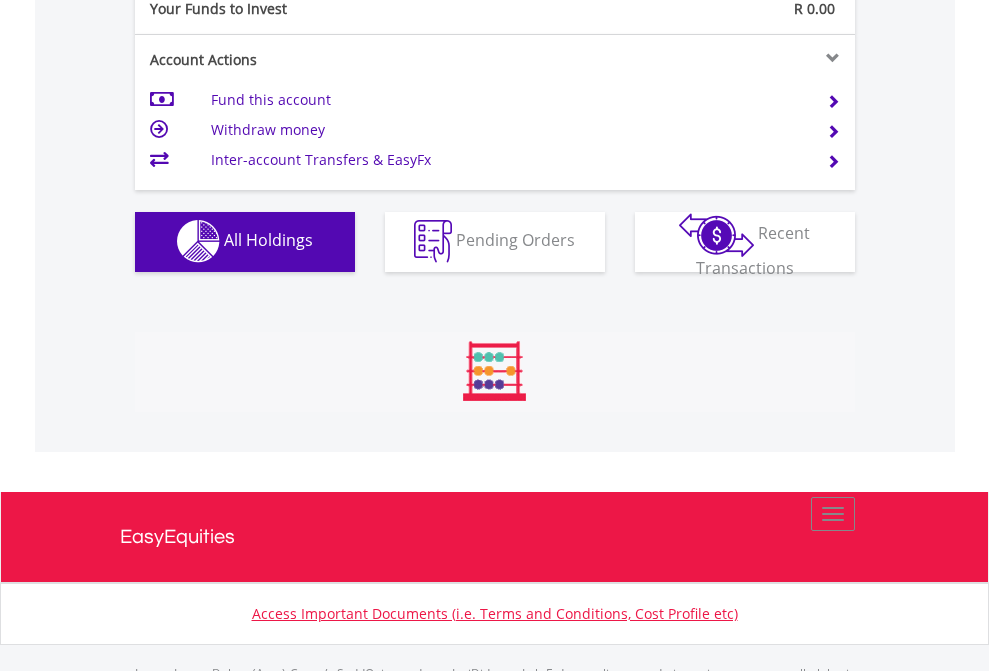 scroll, scrollTop: 999808, scrollLeft: 999687, axis: both 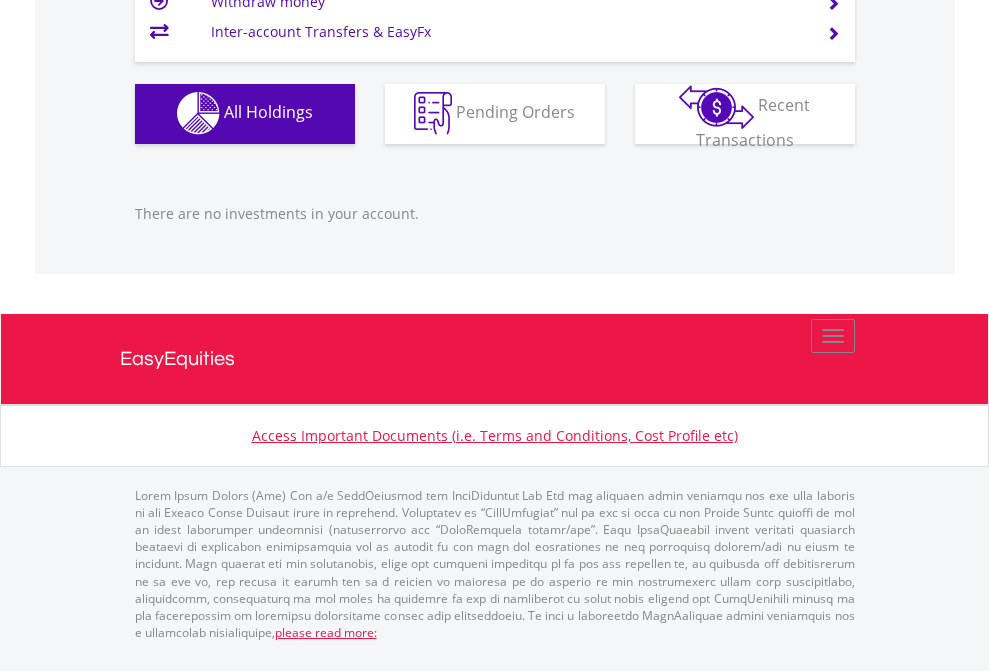 click on "EasyEquities USD" at bounding box center (818, -1142) 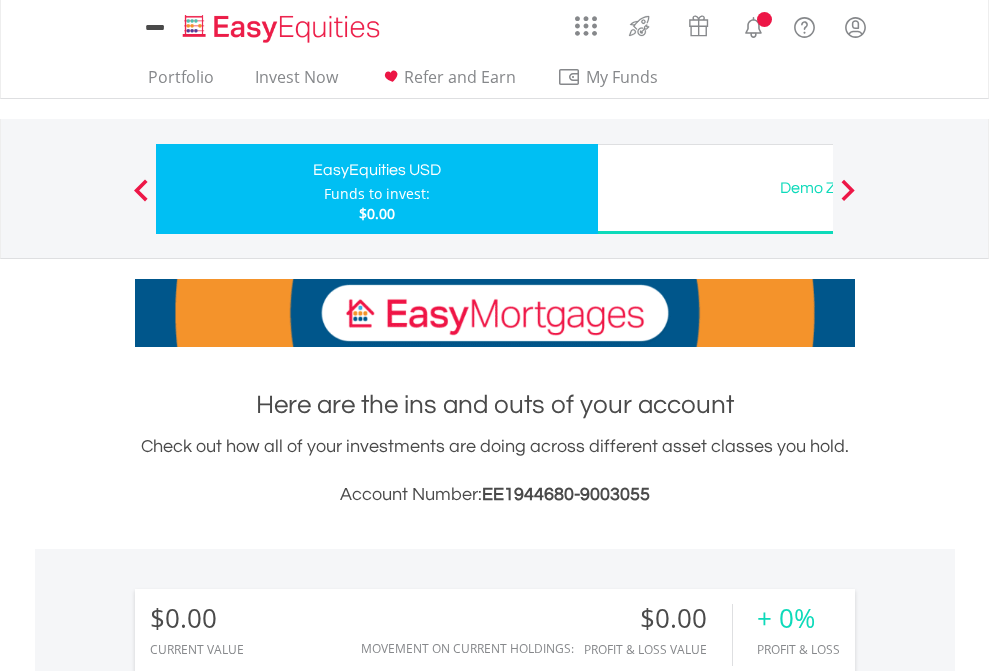 scroll, scrollTop: 1486, scrollLeft: 0, axis: vertical 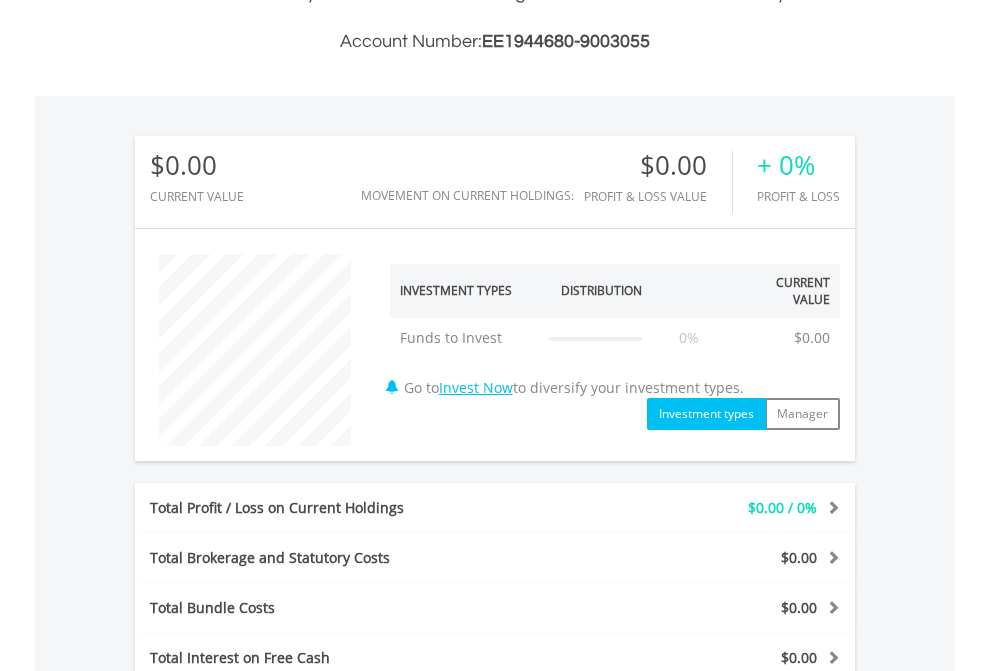 click on "All Holdings" at bounding box center (268, 989) 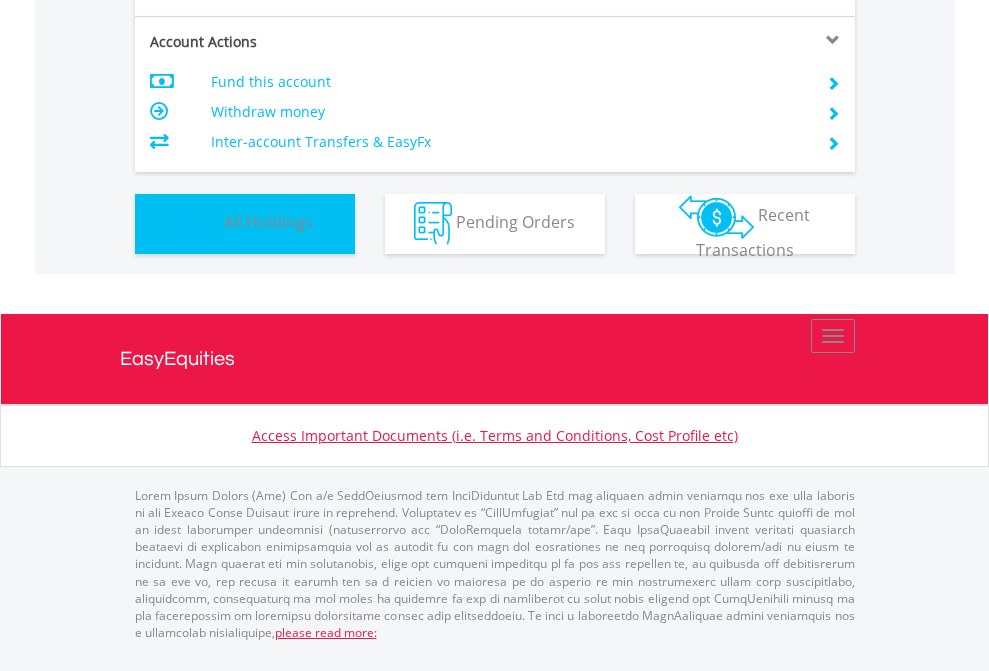 scroll, scrollTop: 999808, scrollLeft: 999687, axis: both 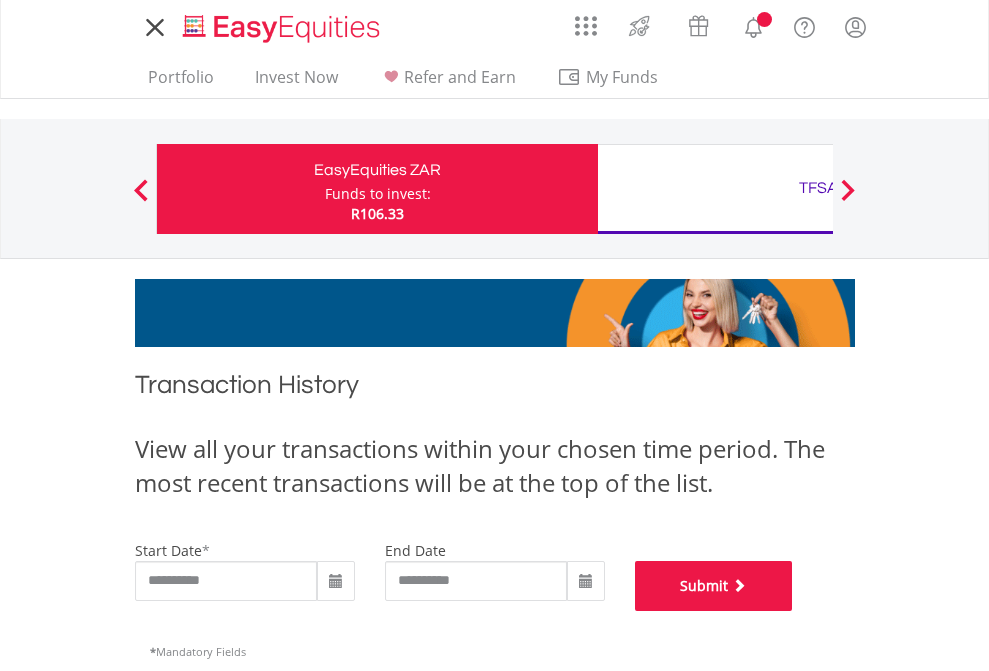 click on "Submit" at bounding box center (714, 586) 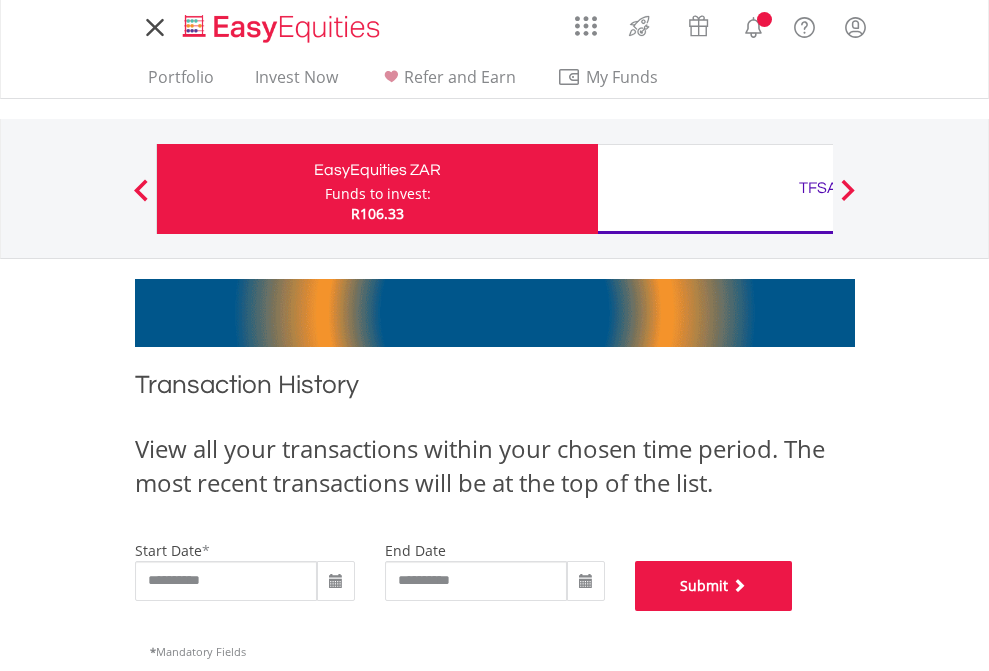 scroll, scrollTop: 811, scrollLeft: 0, axis: vertical 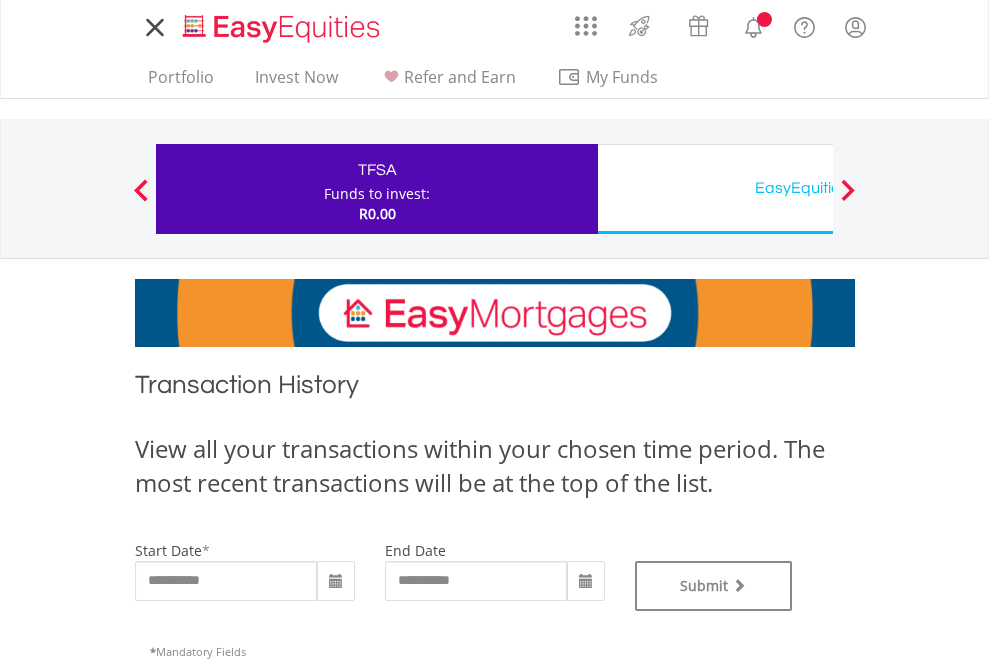 type on "**********" 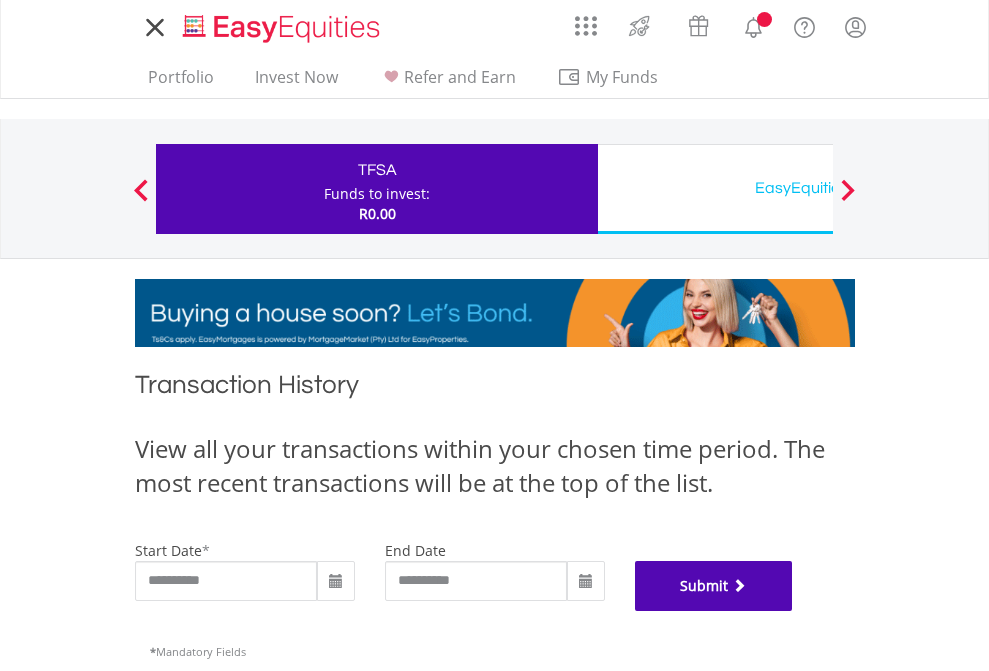 click on "Submit" at bounding box center [714, 586] 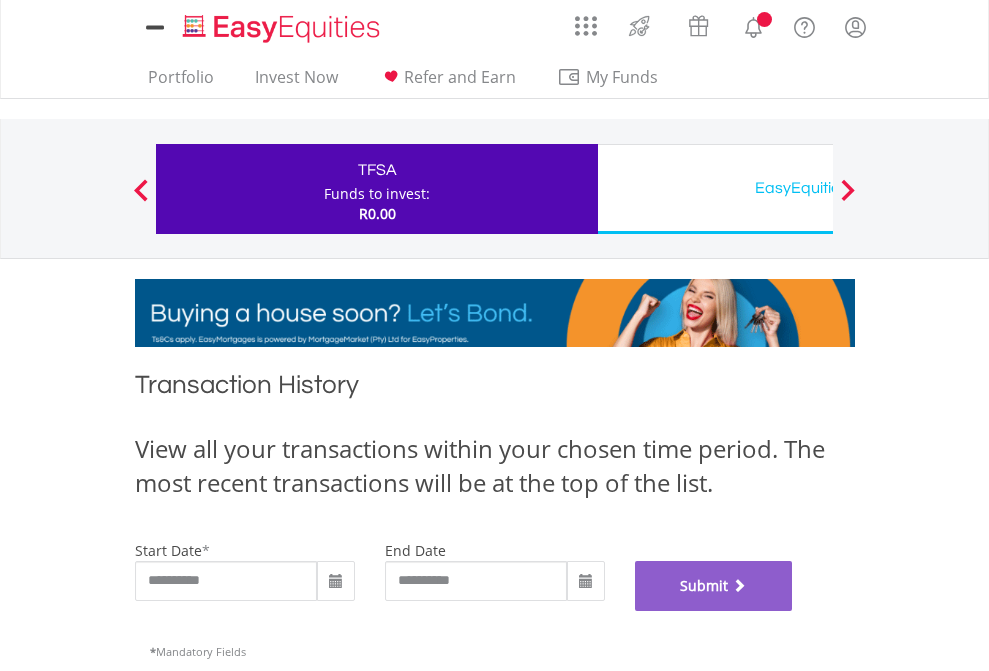 scroll, scrollTop: 811, scrollLeft: 0, axis: vertical 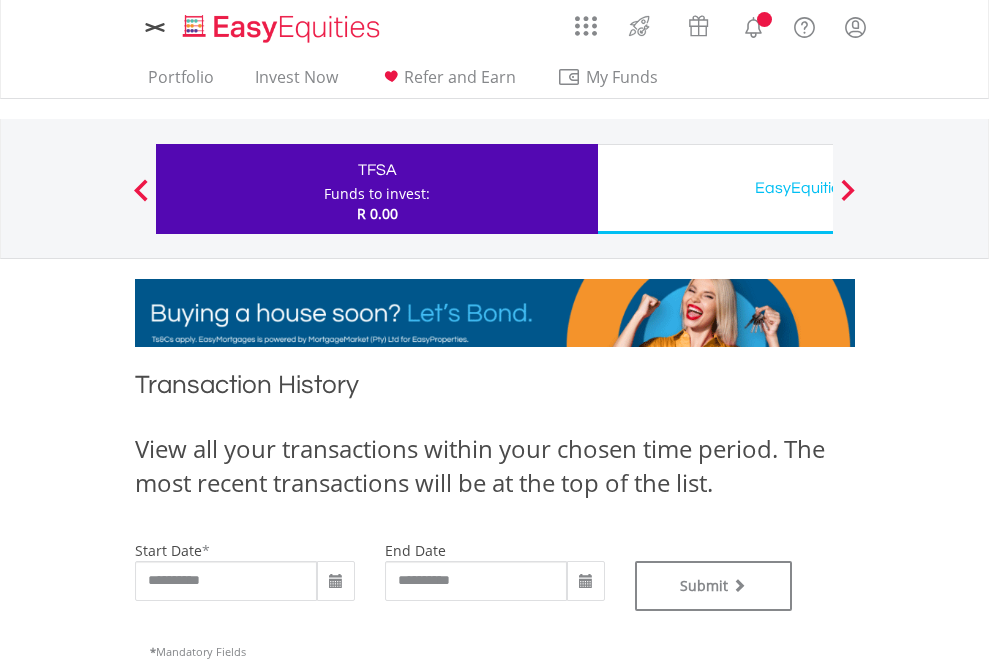 click on "EasyEquities USD" at bounding box center (818, 188) 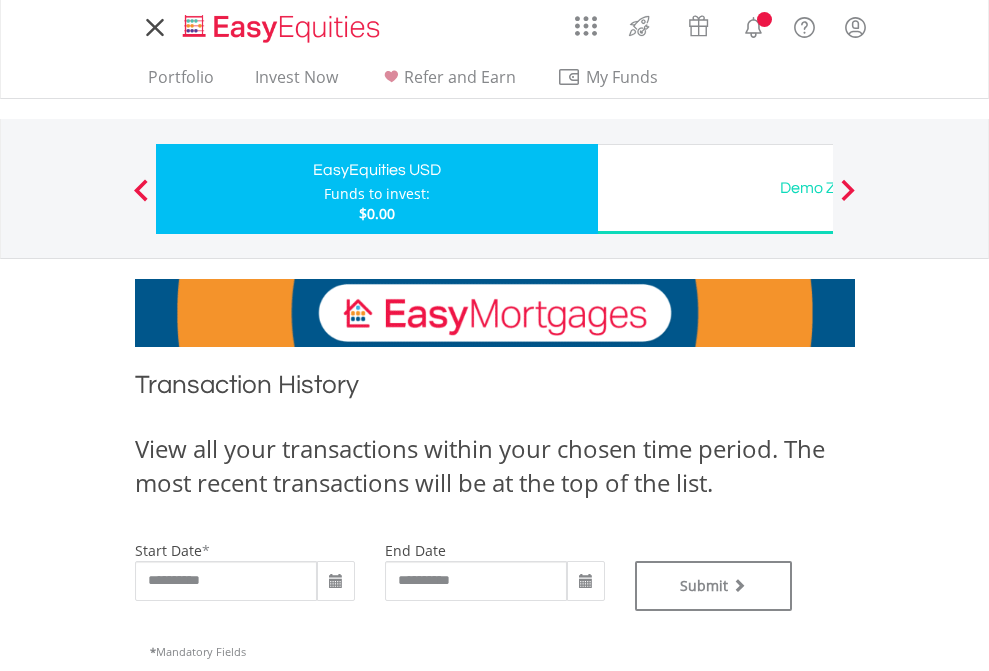 scroll, scrollTop: 0, scrollLeft: 0, axis: both 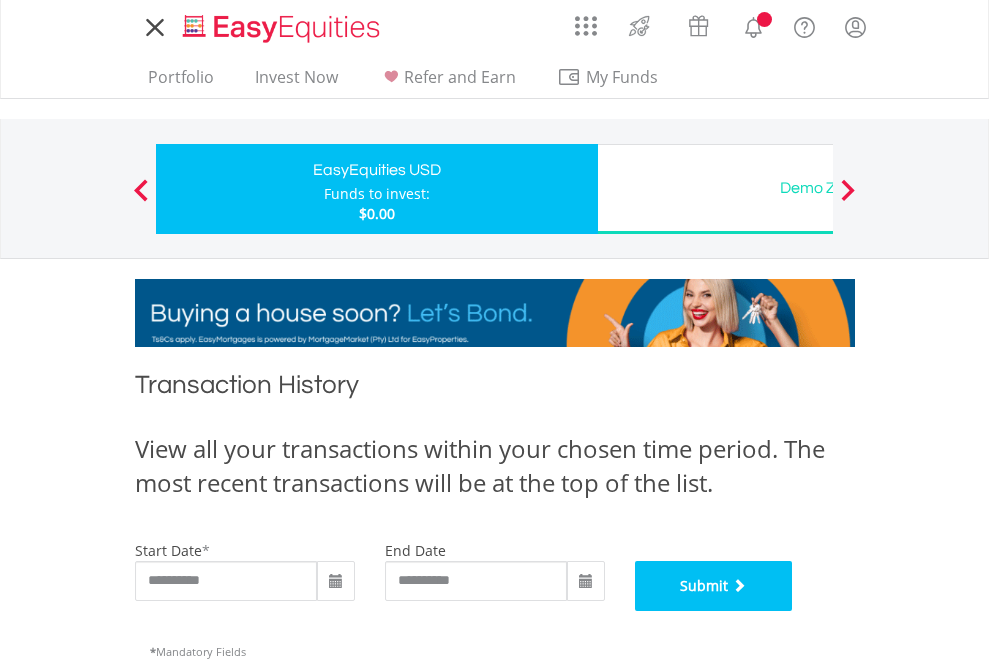 click on "Submit" at bounding box center (714, 586) 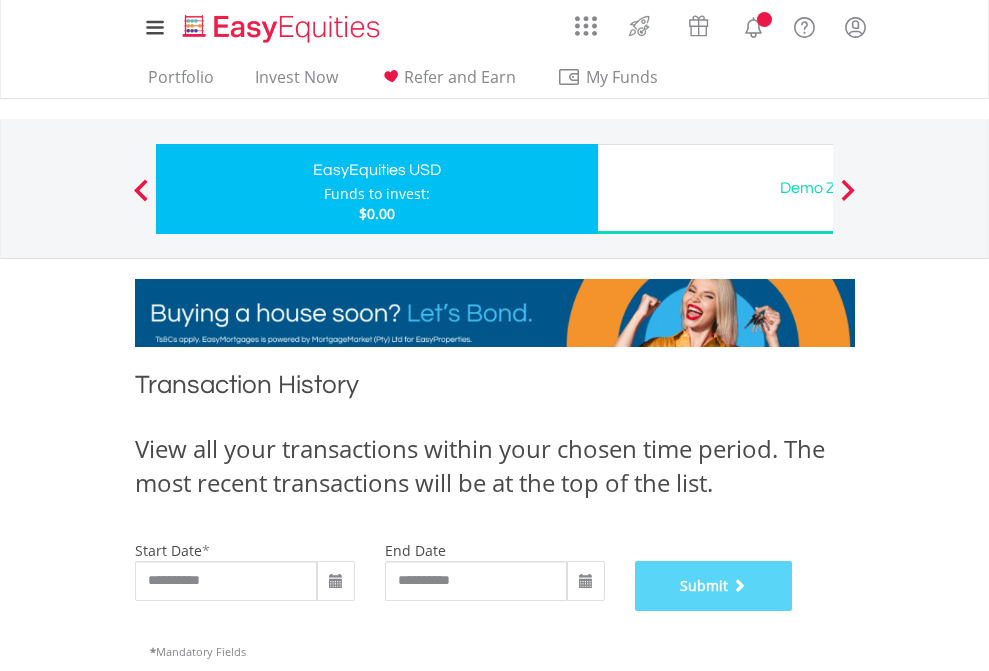 scroll, scrollTop: 811, scrollLeft: 0, axis: vertical 